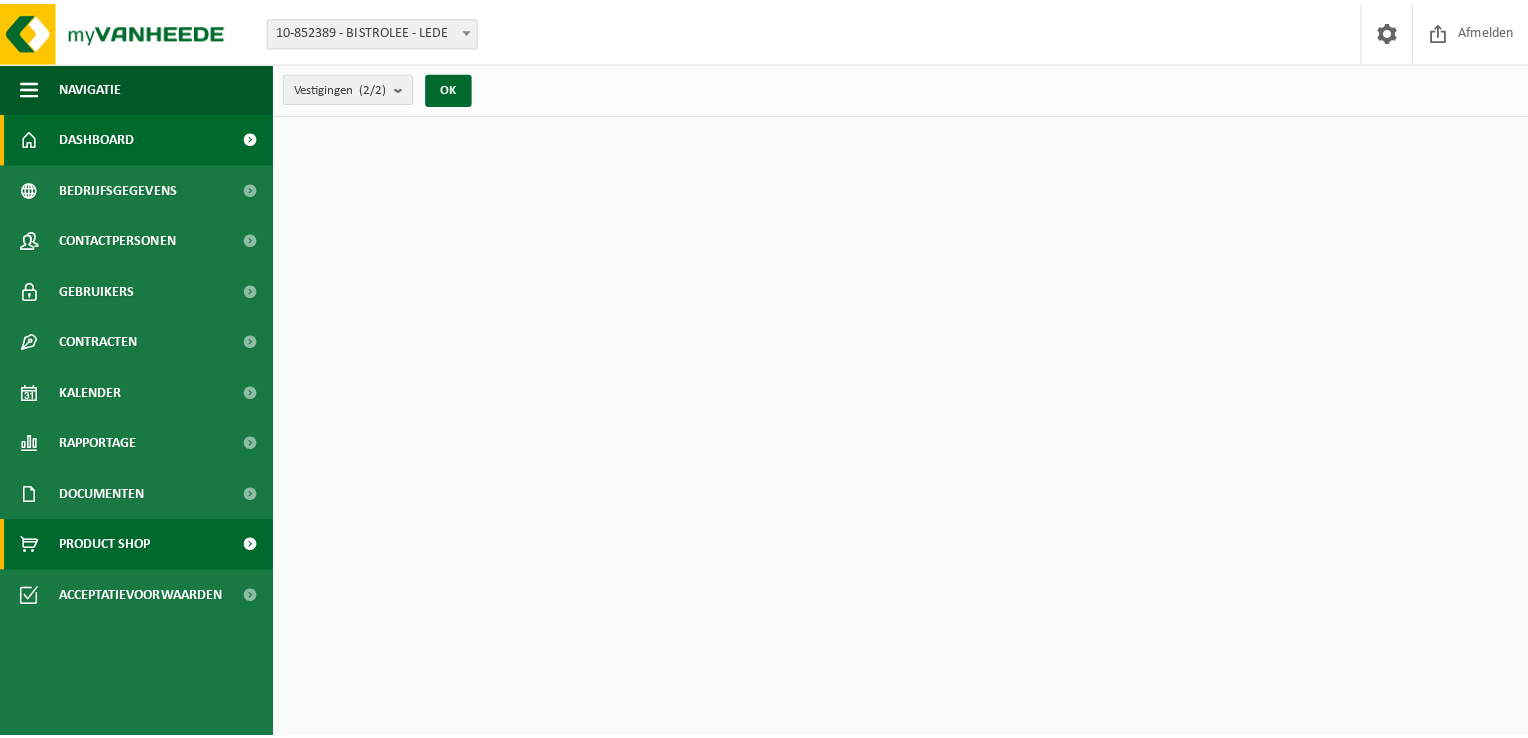 scroll, scrollTop: 0, scrollLeft: 0, axis: both 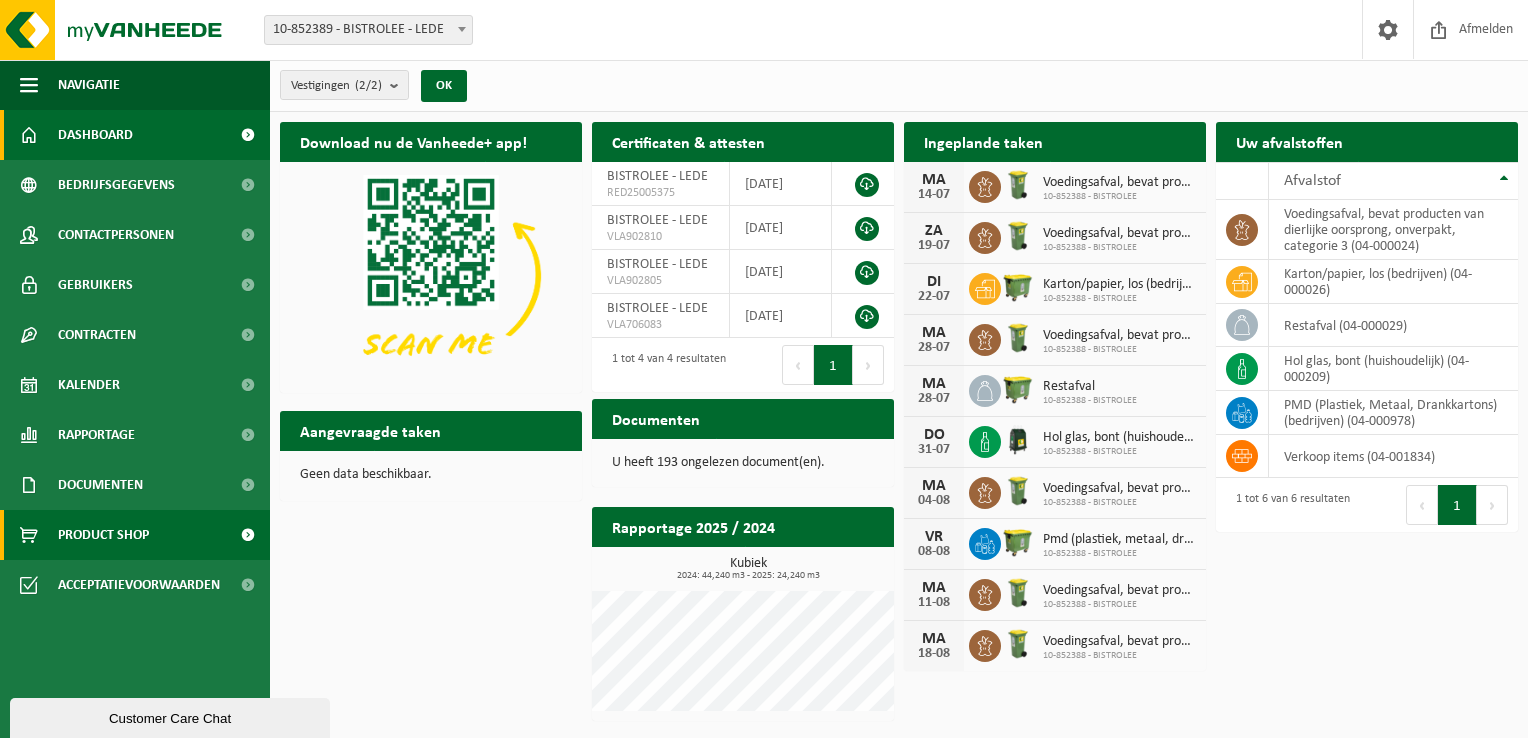 click on "Product Shop" at bounding box center [103, 535] 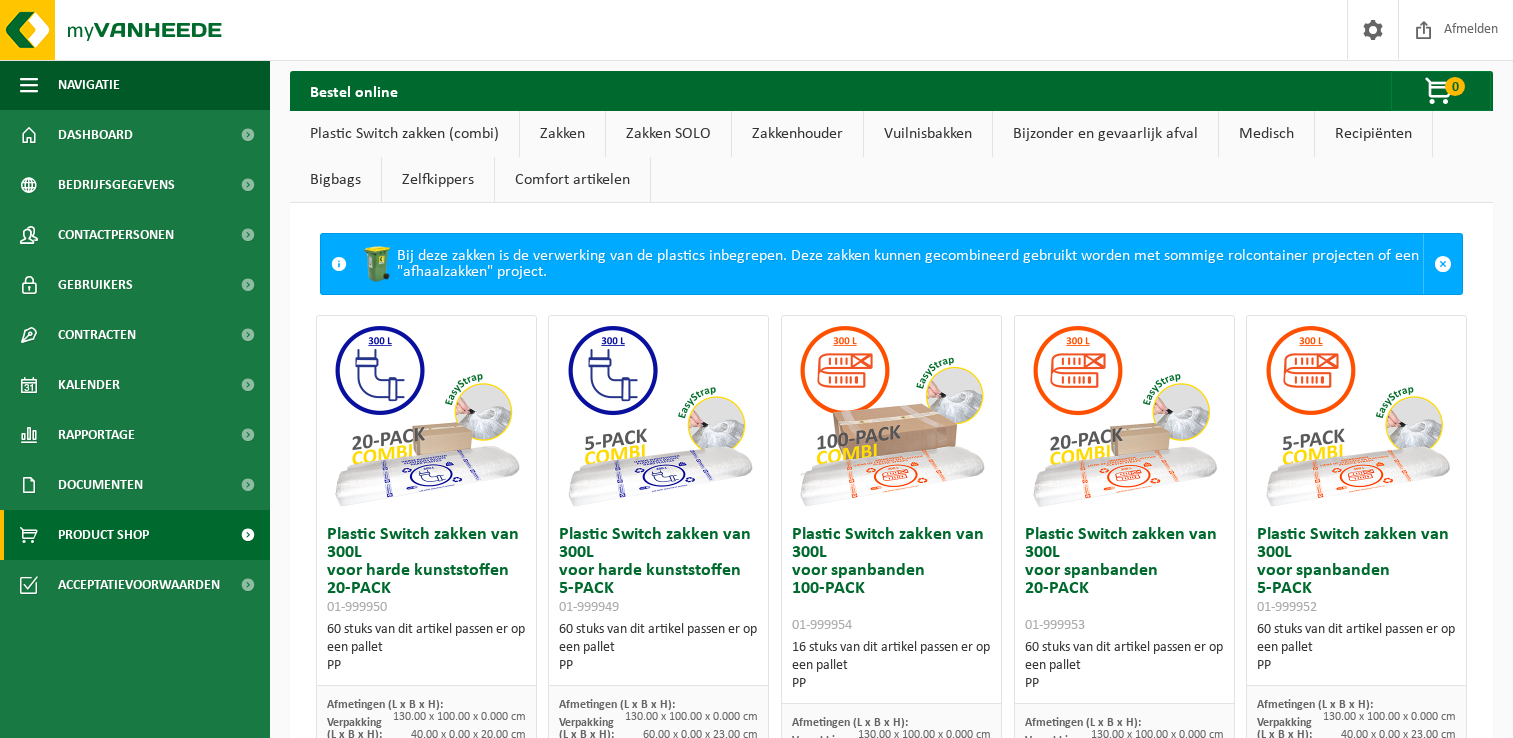 scroll, scrollTop: 0, scrollLeft: 0, axis: both 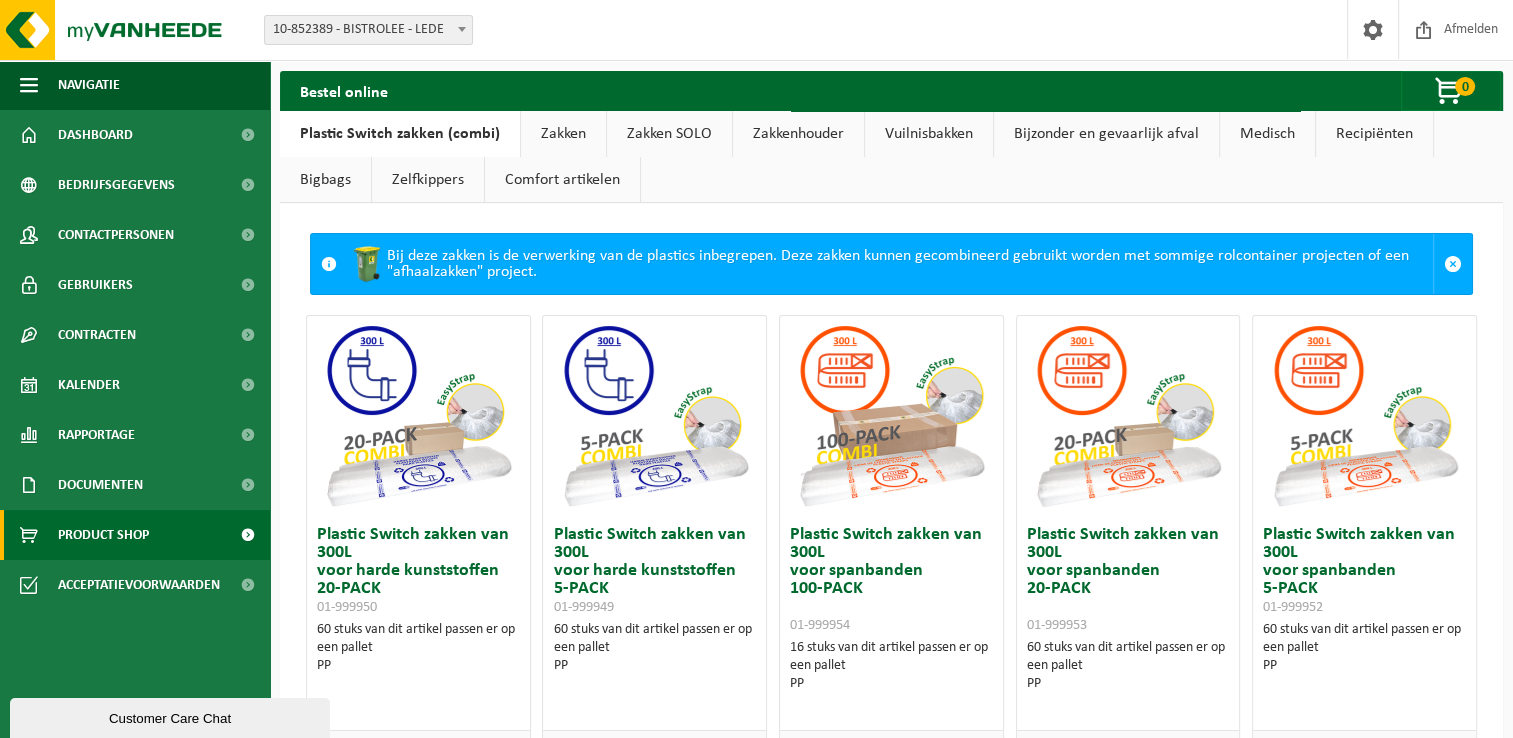 click on "Zakken" at bounding box center (563, 134) 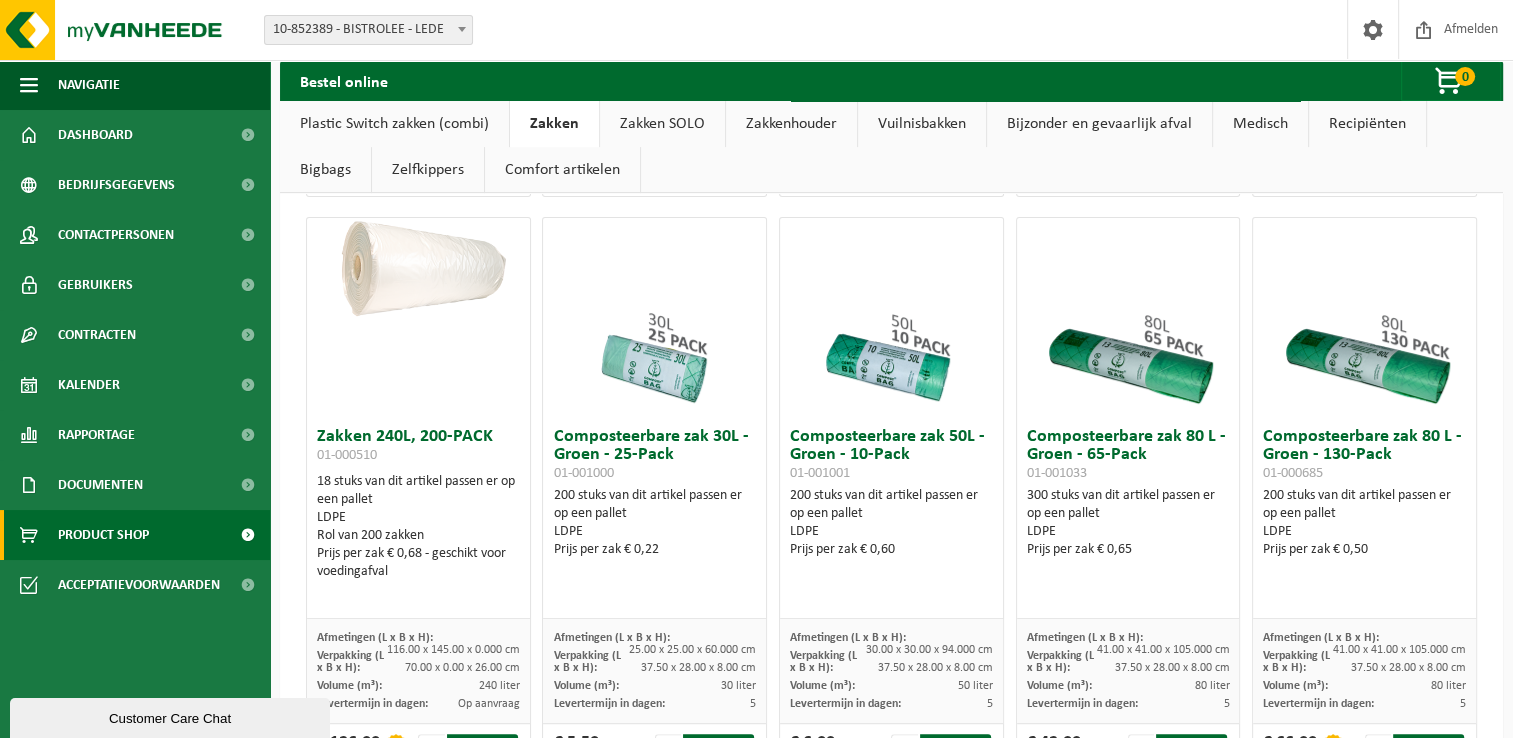 scroll, scrollTop: 662, scrollLeft: 0, axis: vertical 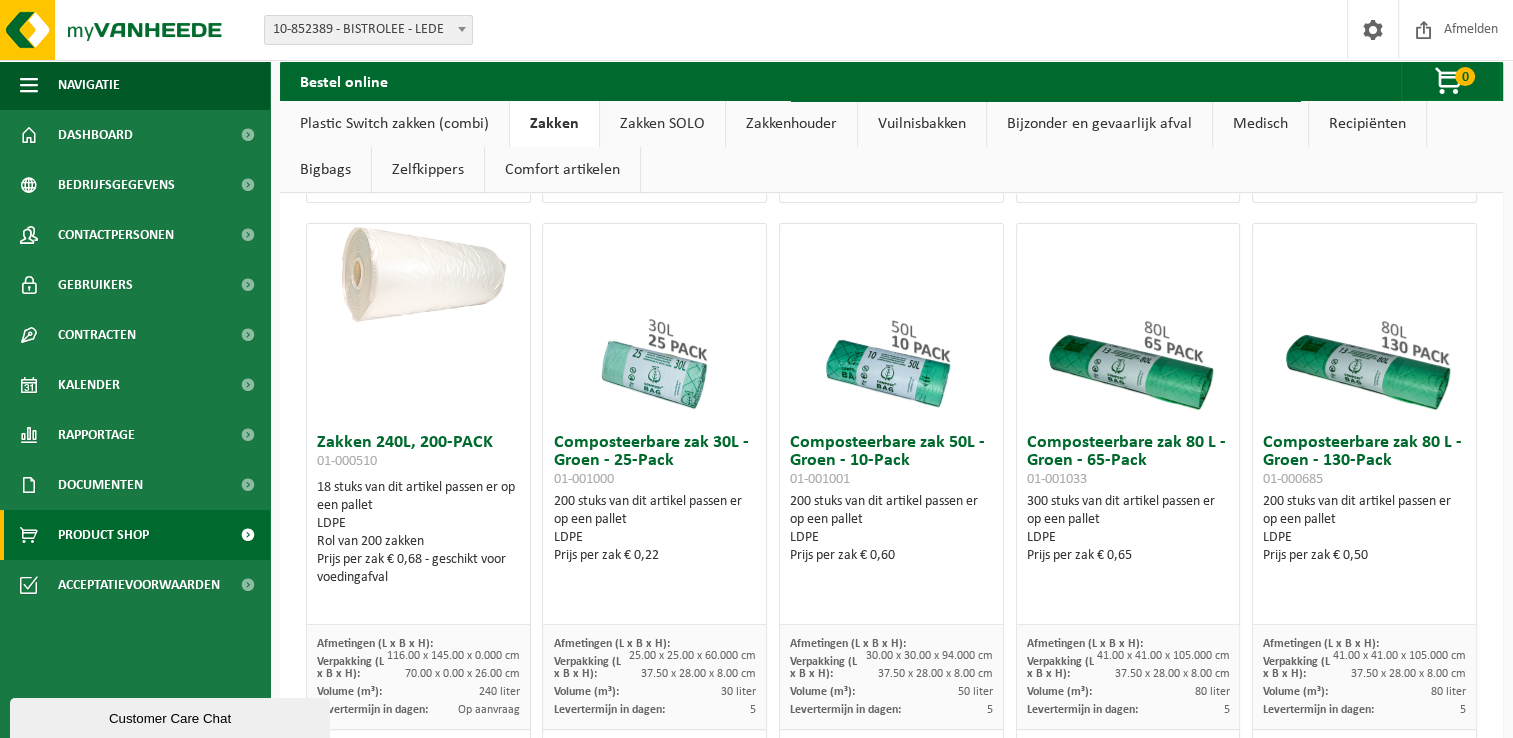 click at bounding box center (655, 324) 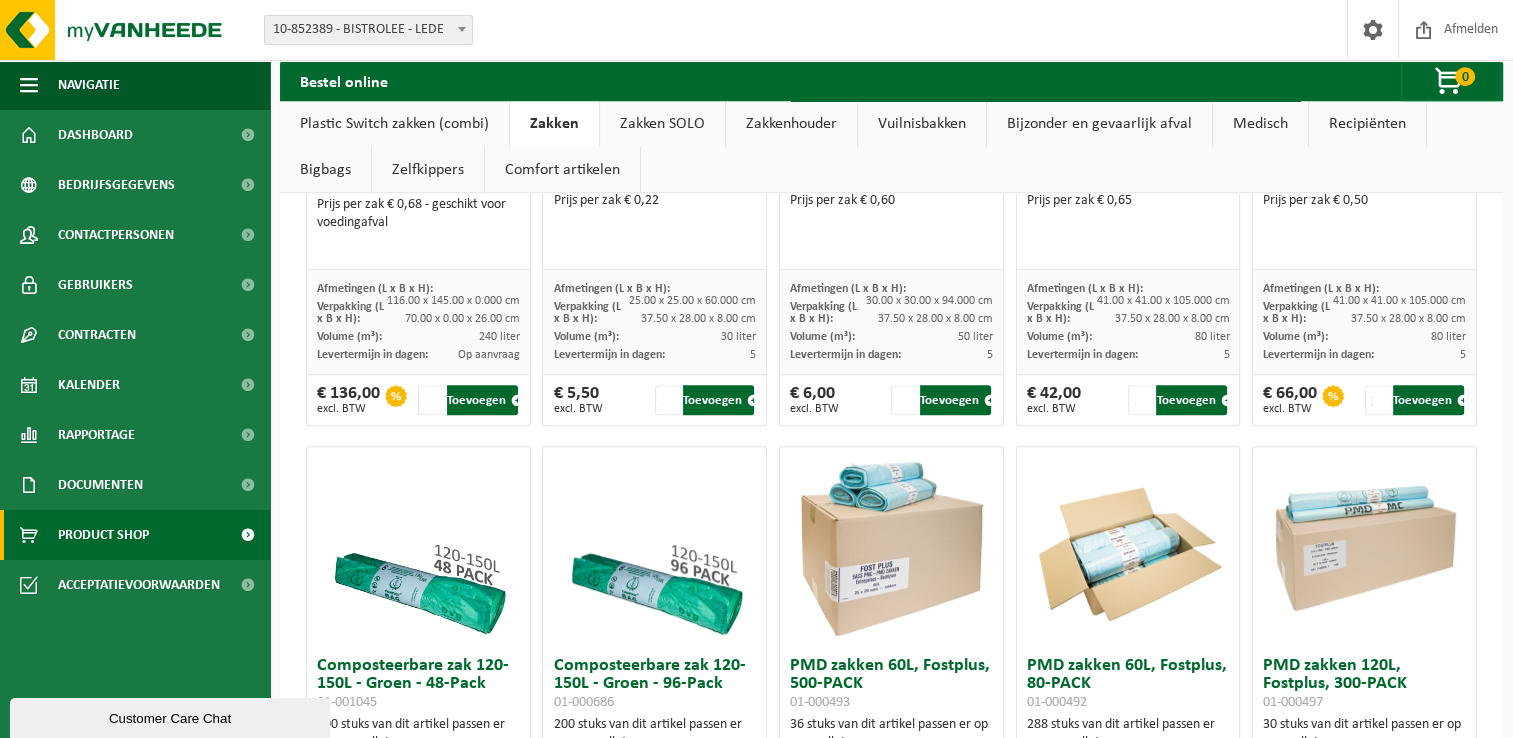 scroll, scrollTop: 1062, scrollLeft: 0, axis: vertical 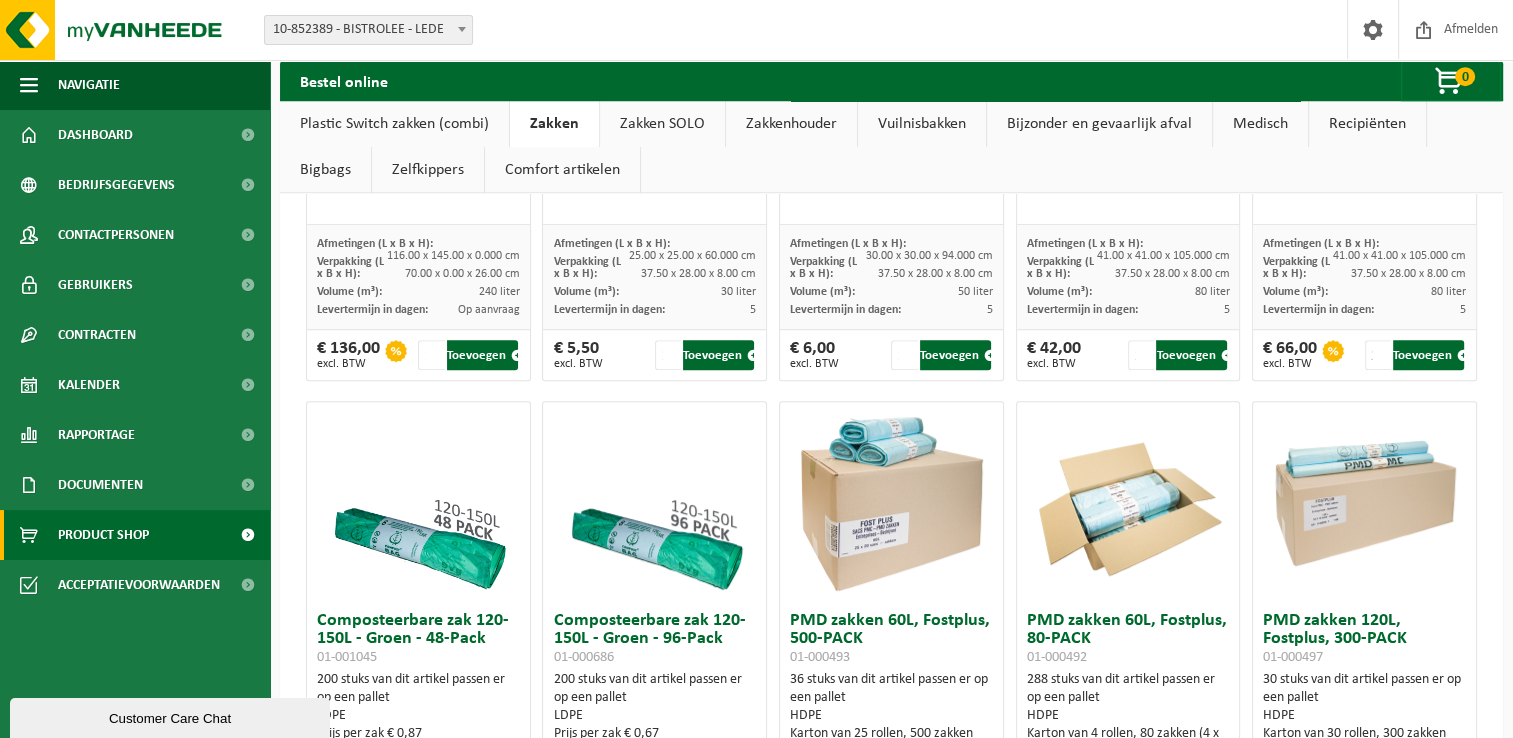 click at bounding box center (418, 502) 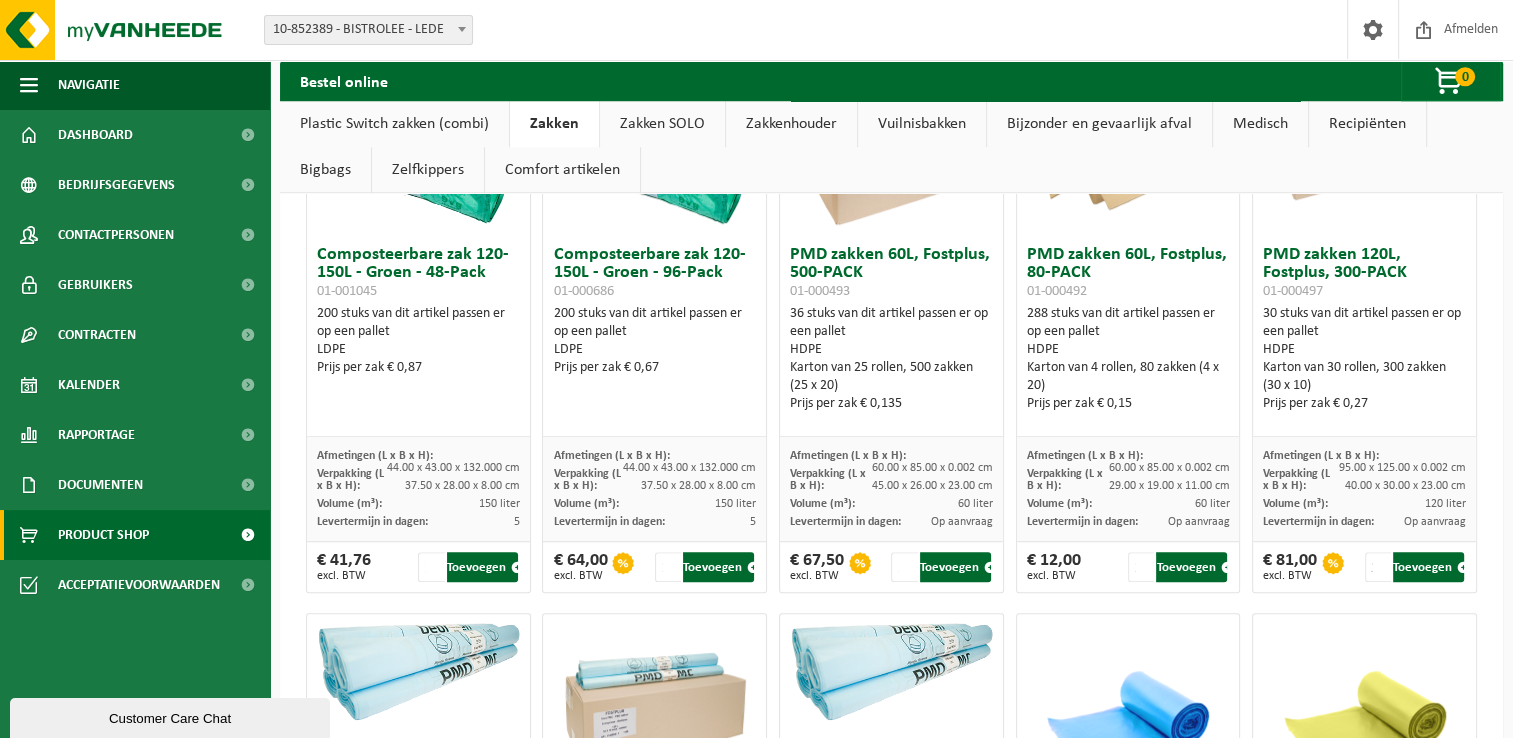 scroll, scrollTop: 1462, scrollLeft: 0, axis: vertical 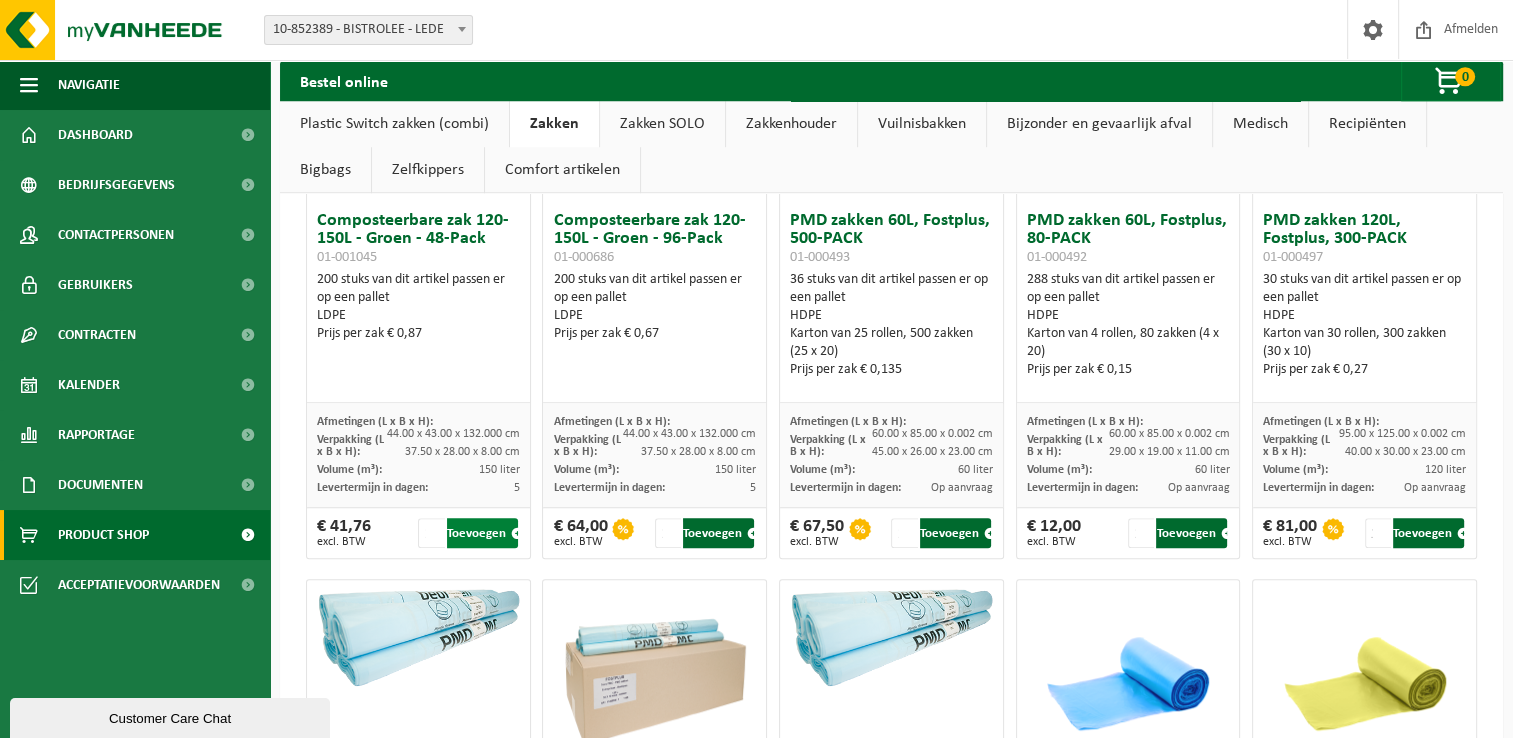 click on "Toevoegen" at bounding box center [482, 533] 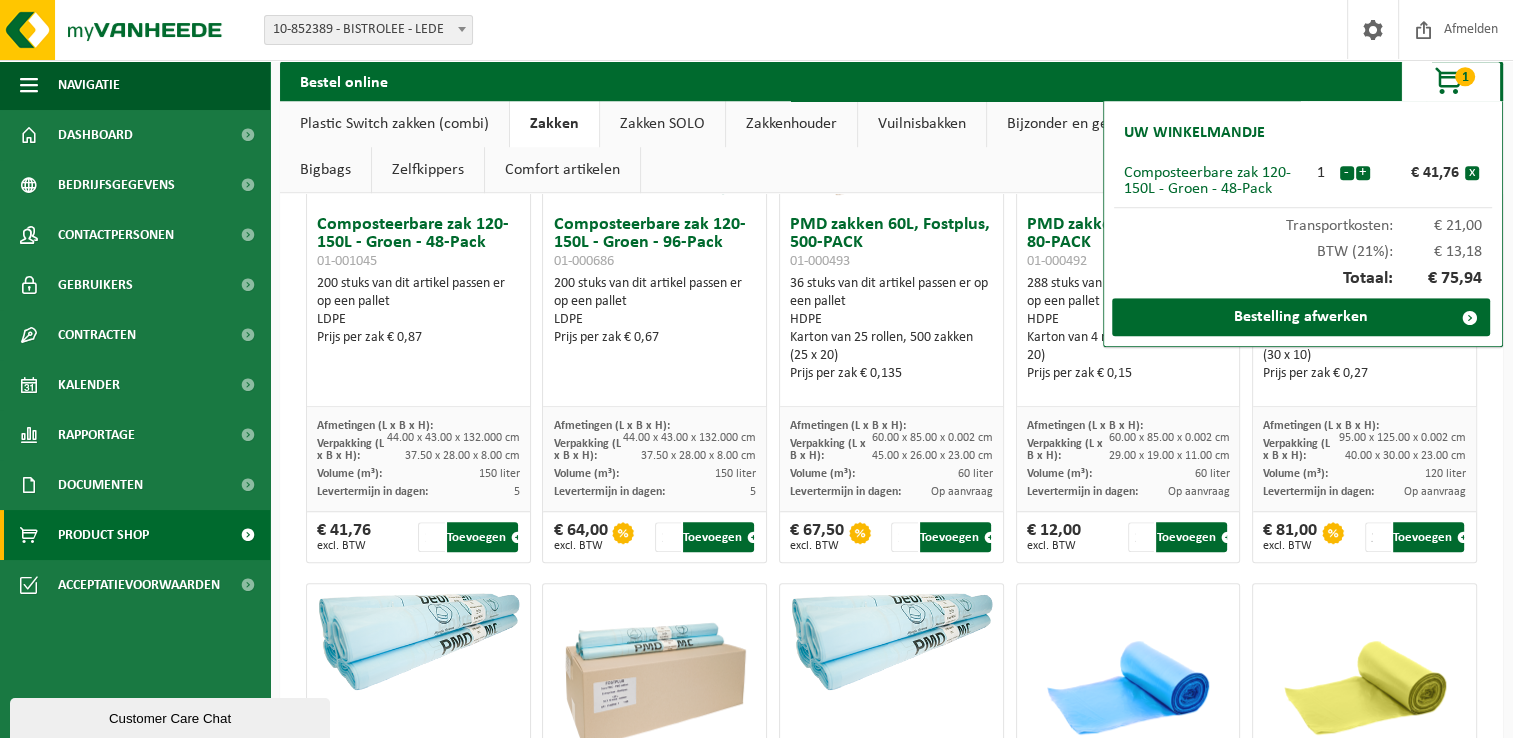 scroll, scrollTop: 1462, scrollLeft: 0, axis: vertical 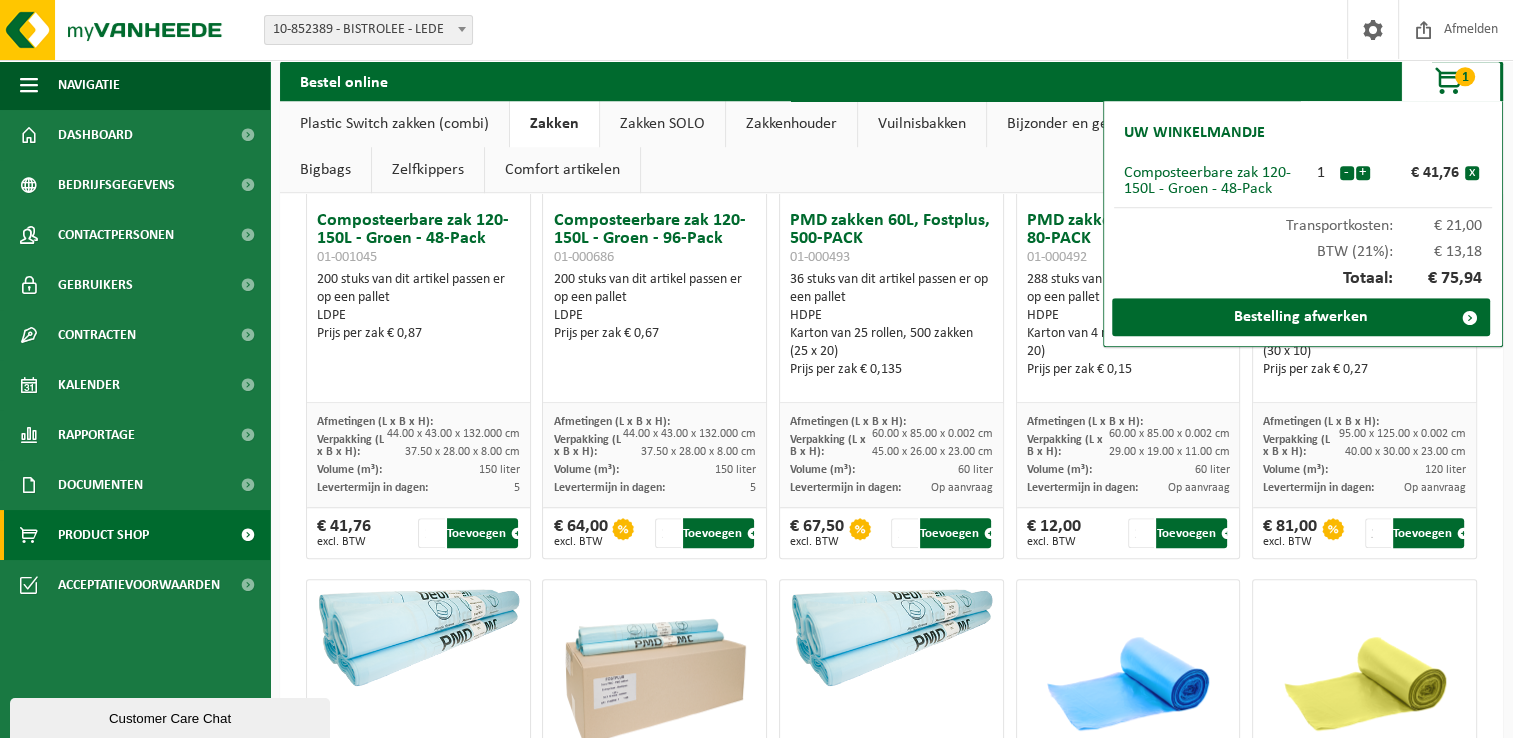 click on "200 stuks van dit artikel passen er op een pallet     LDPE     Prijs per zak € 0,87" at bounding box center (418, 307) 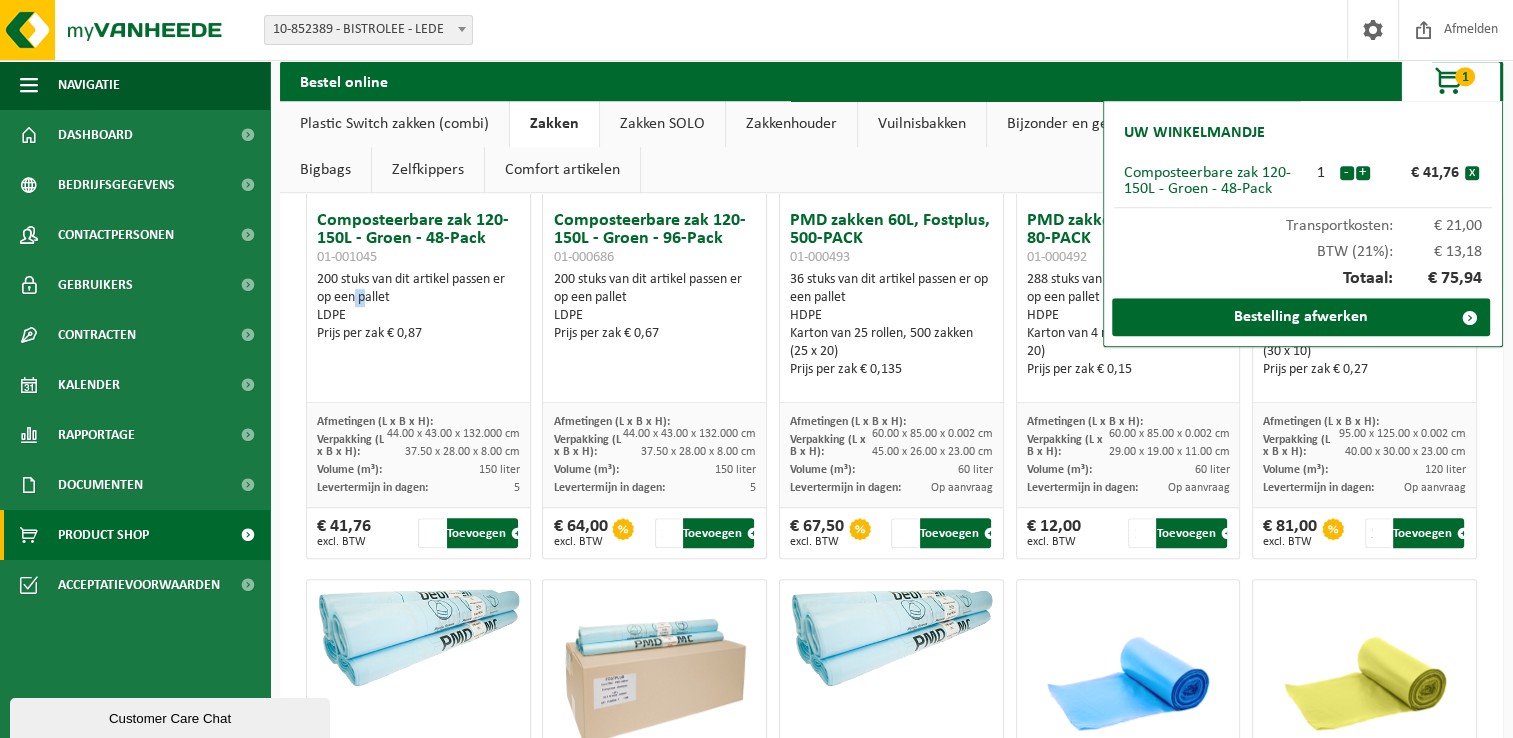 click on "200 stuks van dit artikel passen er op een pallet     LDPE     Prijs per zak € 0,87" at bounding box center [418, 307] 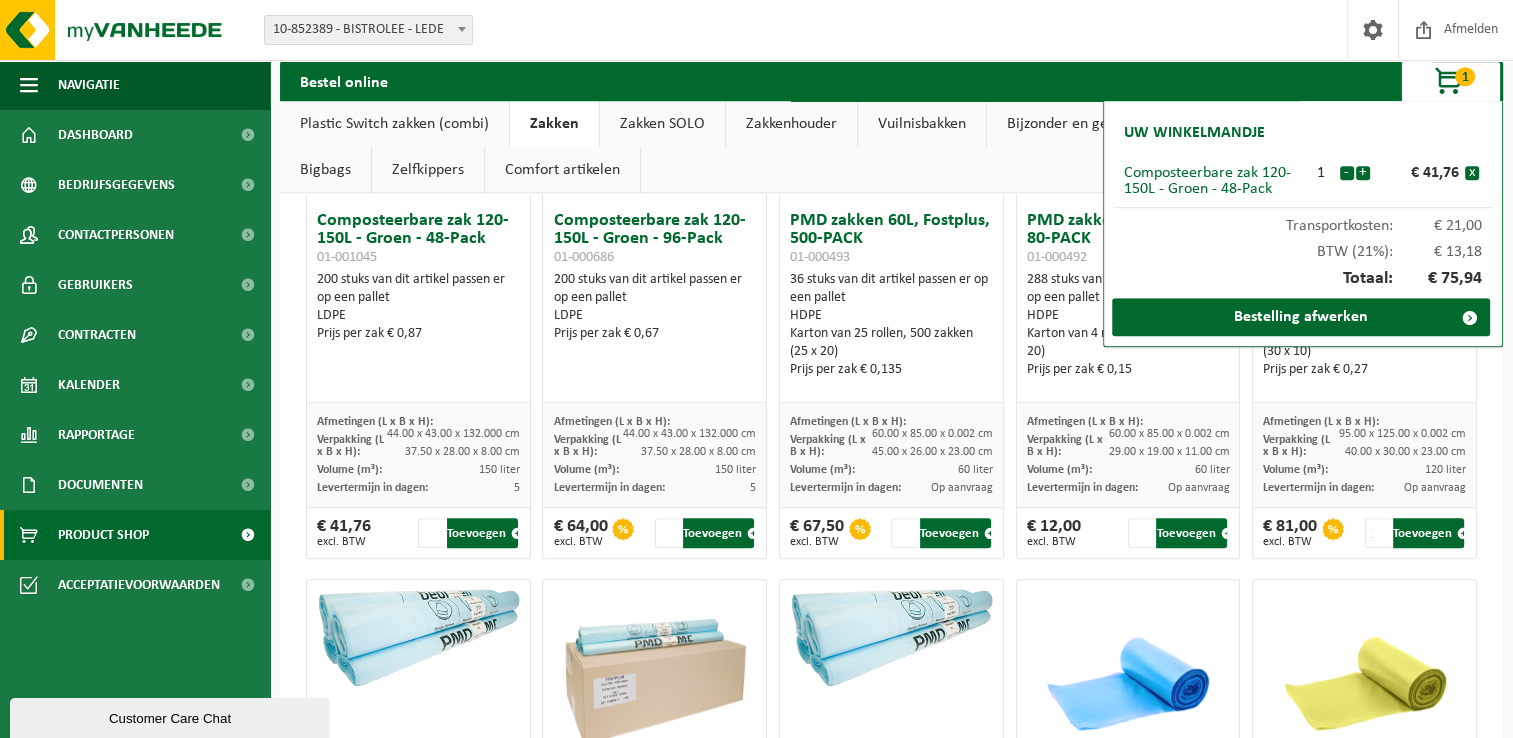 drag, startPoint x: 349, startPoint y: 294, endPoint x: 376, endPoint y: 294, distance: 27 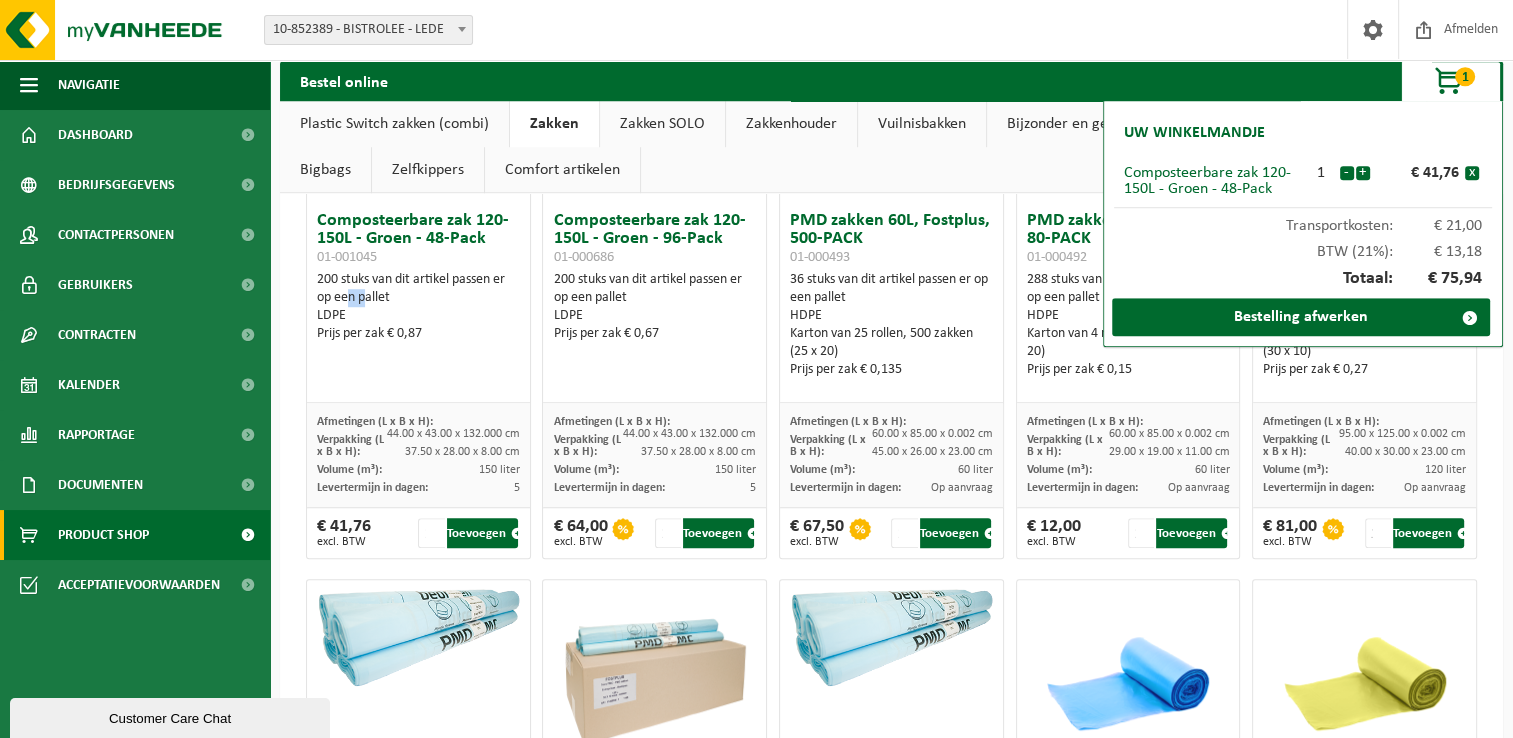 drag, startPoint x: 344, startPoint y: 294, endPoint x: 360, endPoint y: 298, distance: 16.492422 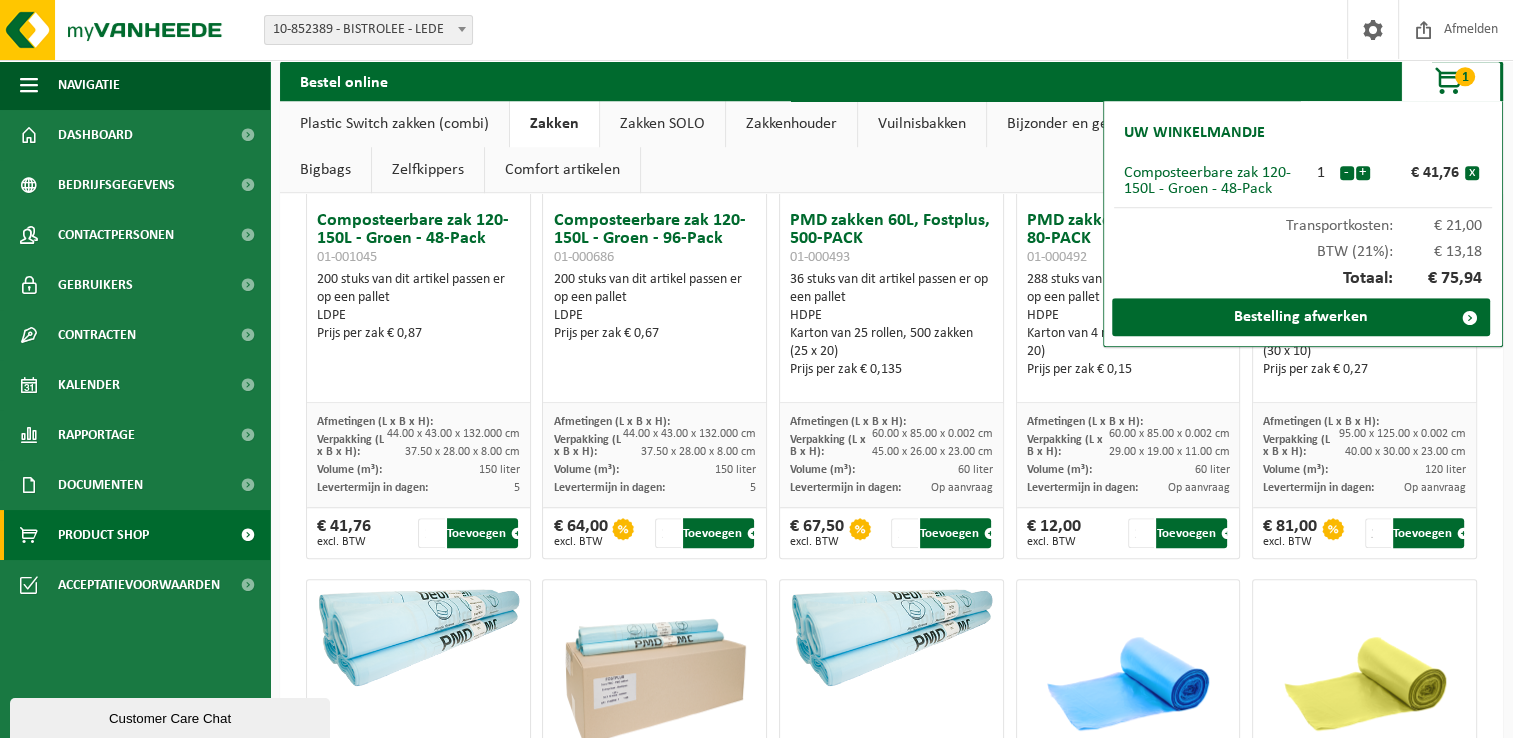 drag, startPoint x: 360, startPoint y: 298, endPoint x: 480, endPoint y: 278, distance: 121.65525 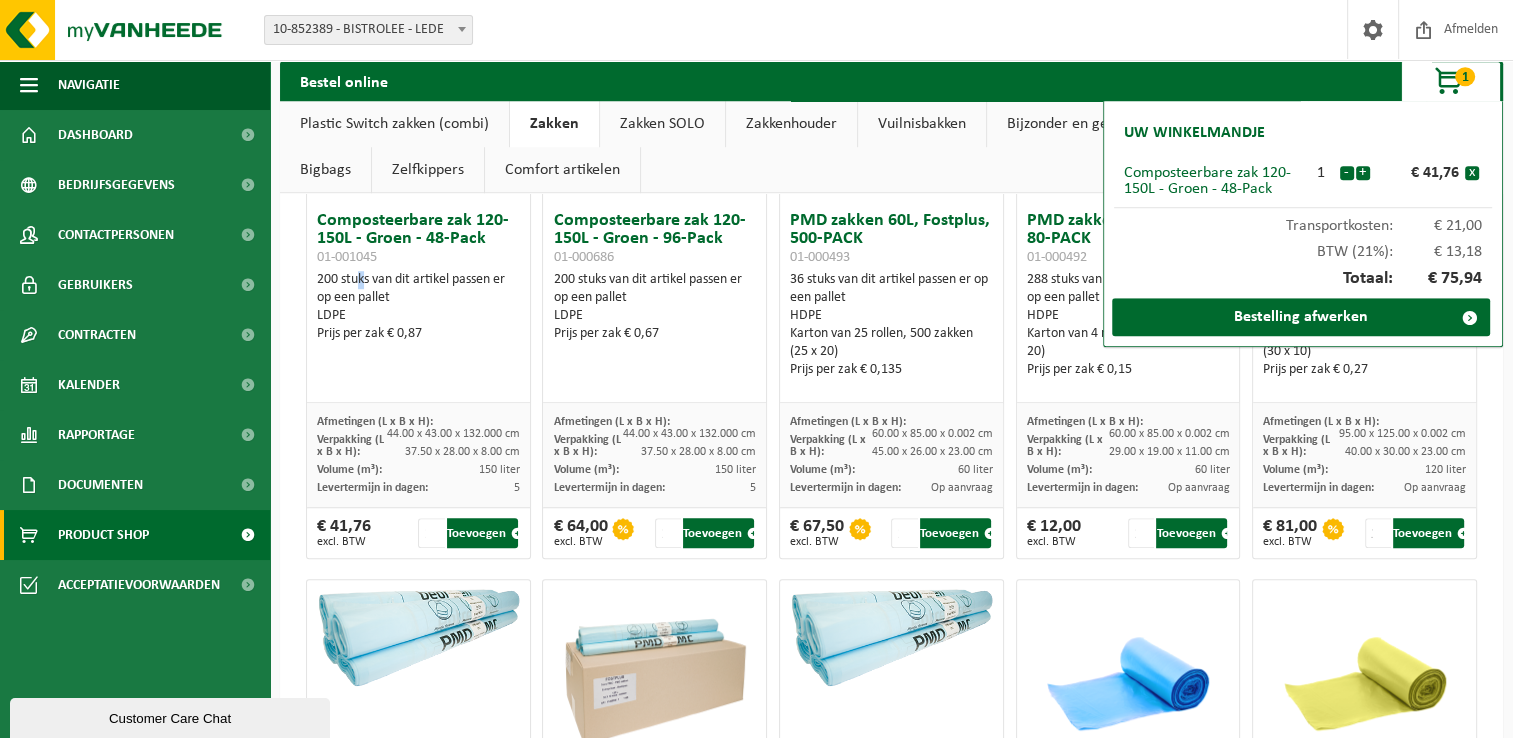 drag, startPoint x: 356, startPoint y: 286, endPoint x: 389, endPoint y: 302, distance: 36.67424 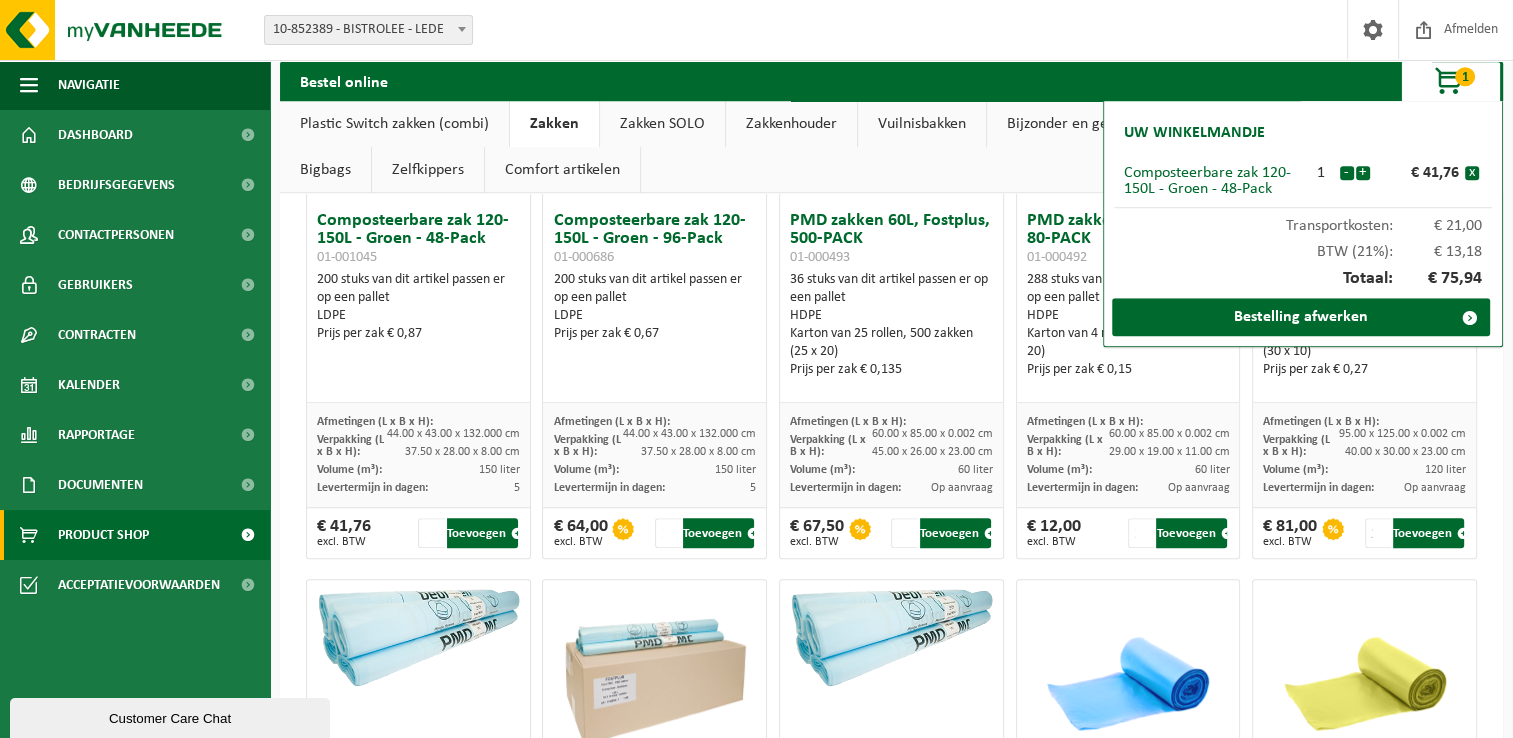 drag, startPoint x: 389, startPoint y: 302, endPoint x: 492, endPoint y: 332, distance: 107.28001 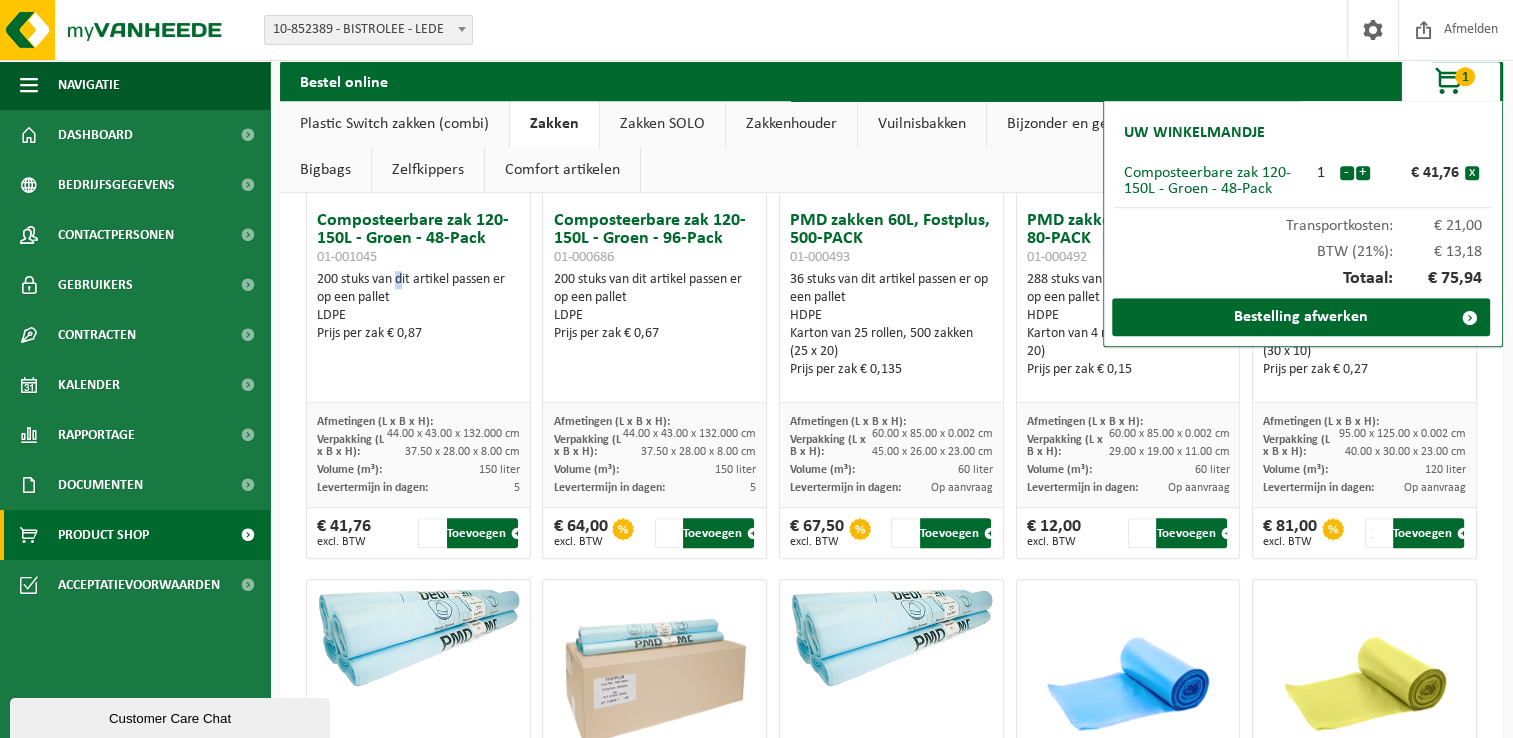 drag, startPoint x: 394, startPoint y: 265, endPoint x: 404, endPoint y: 274, distance: 13.453624 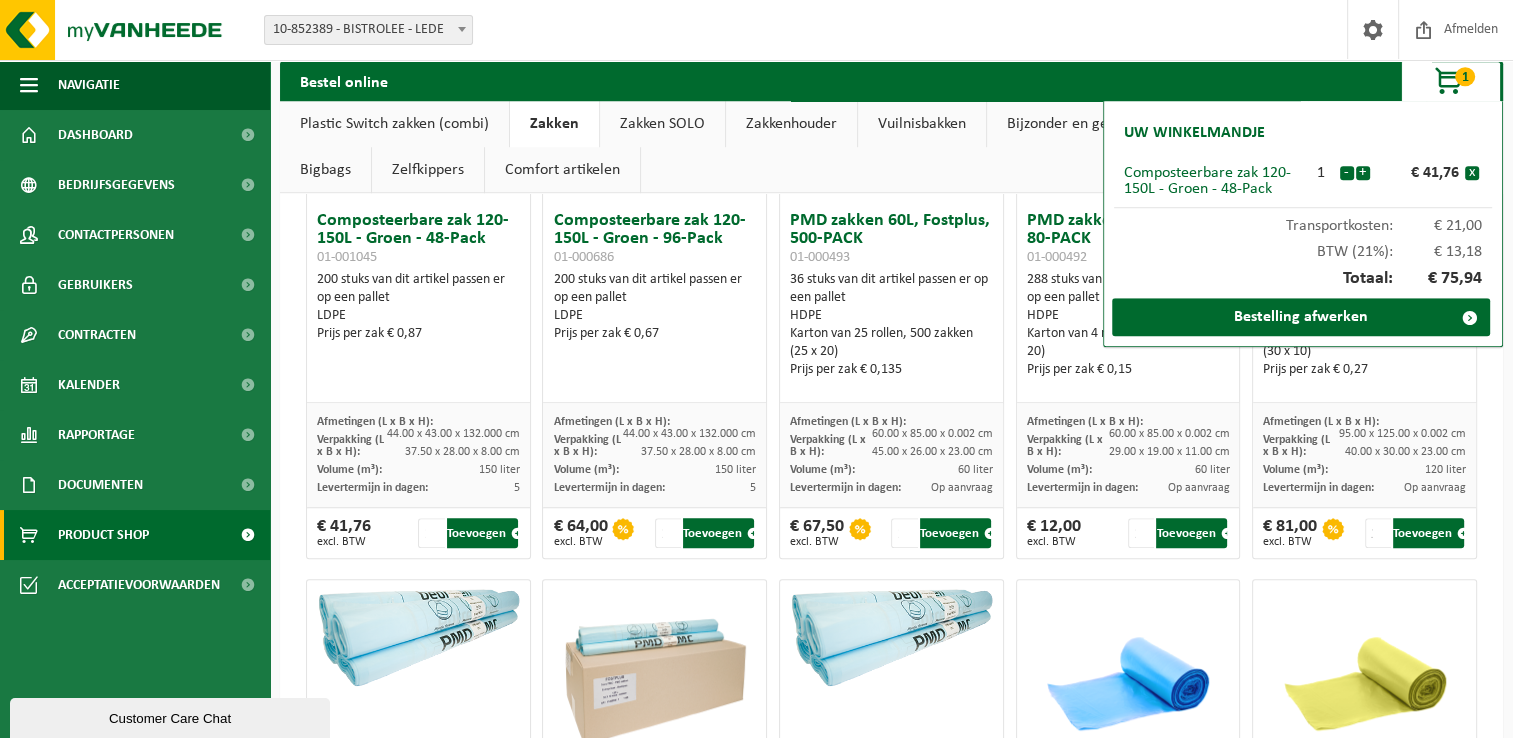 click on "200 stuks van dit artikel passen er op een pallet     LDPE     Prijs per zak € 0,87" at bounding box center [418, 307] 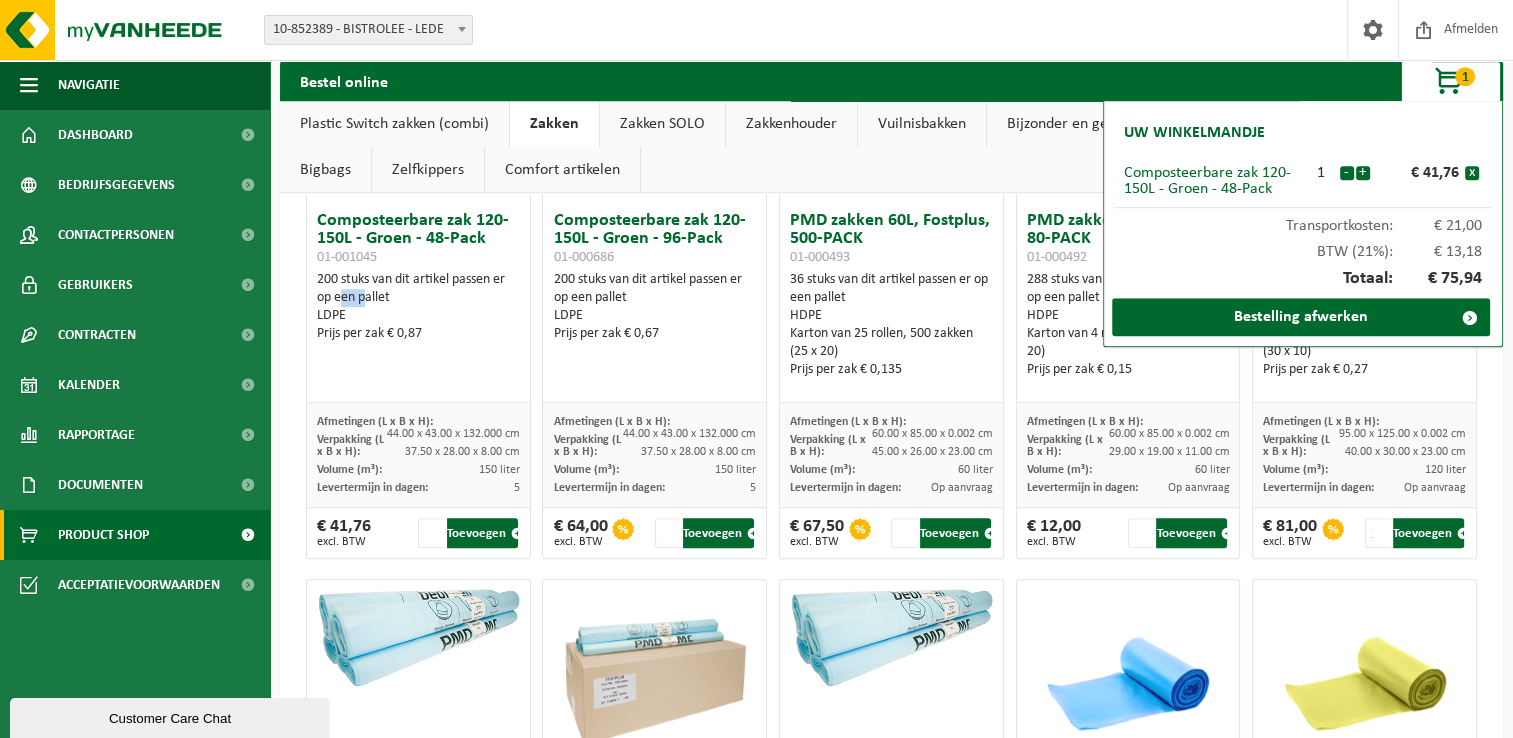 click on "200 stuks van dit artikel passen er op een pallet     LDPE     Prijs per zak € 0,87" at bounding box center (418, 307) 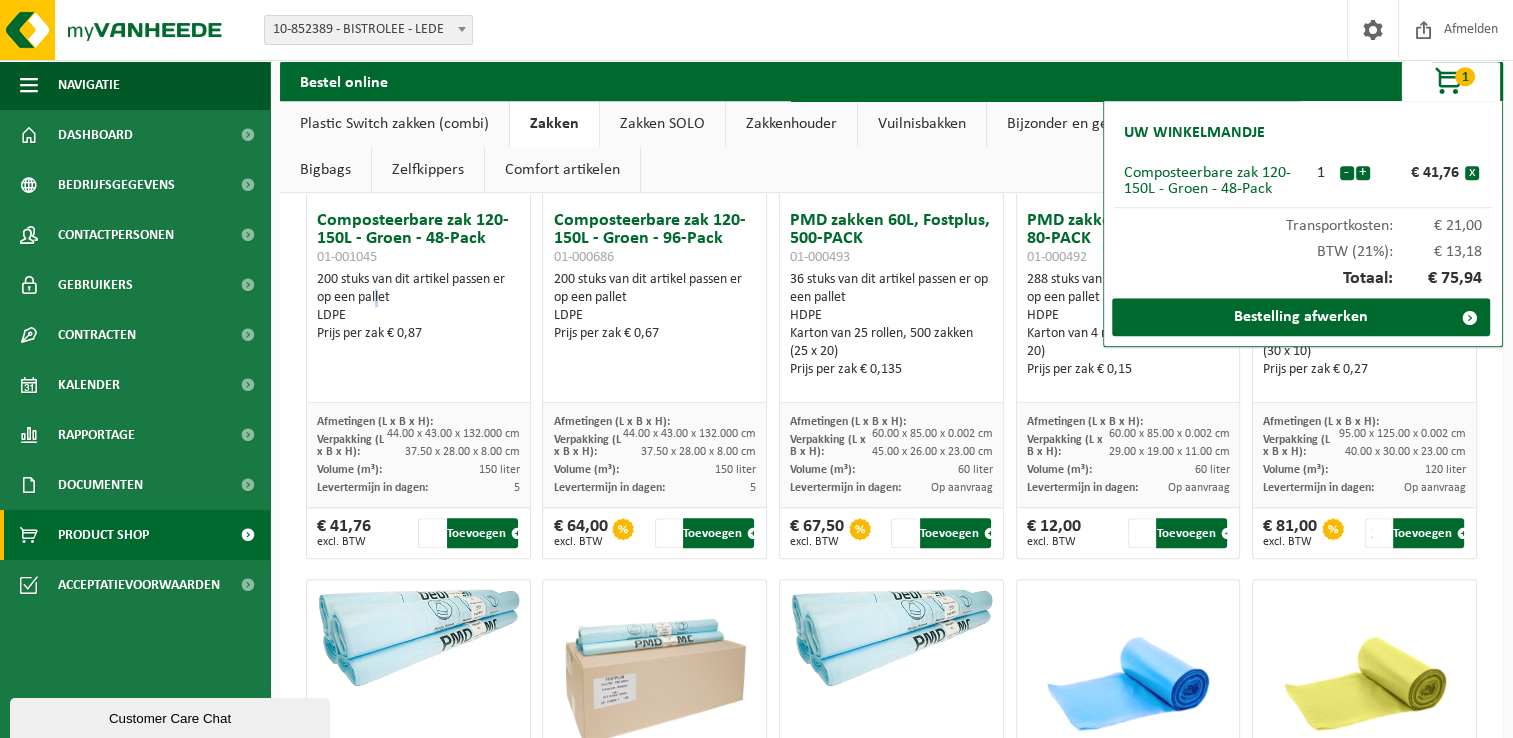 click on "200 stuks van dit artikel passen er op een pallet     LDPE     Prijs per zak € 0,87" at bounding box center (418, 307) 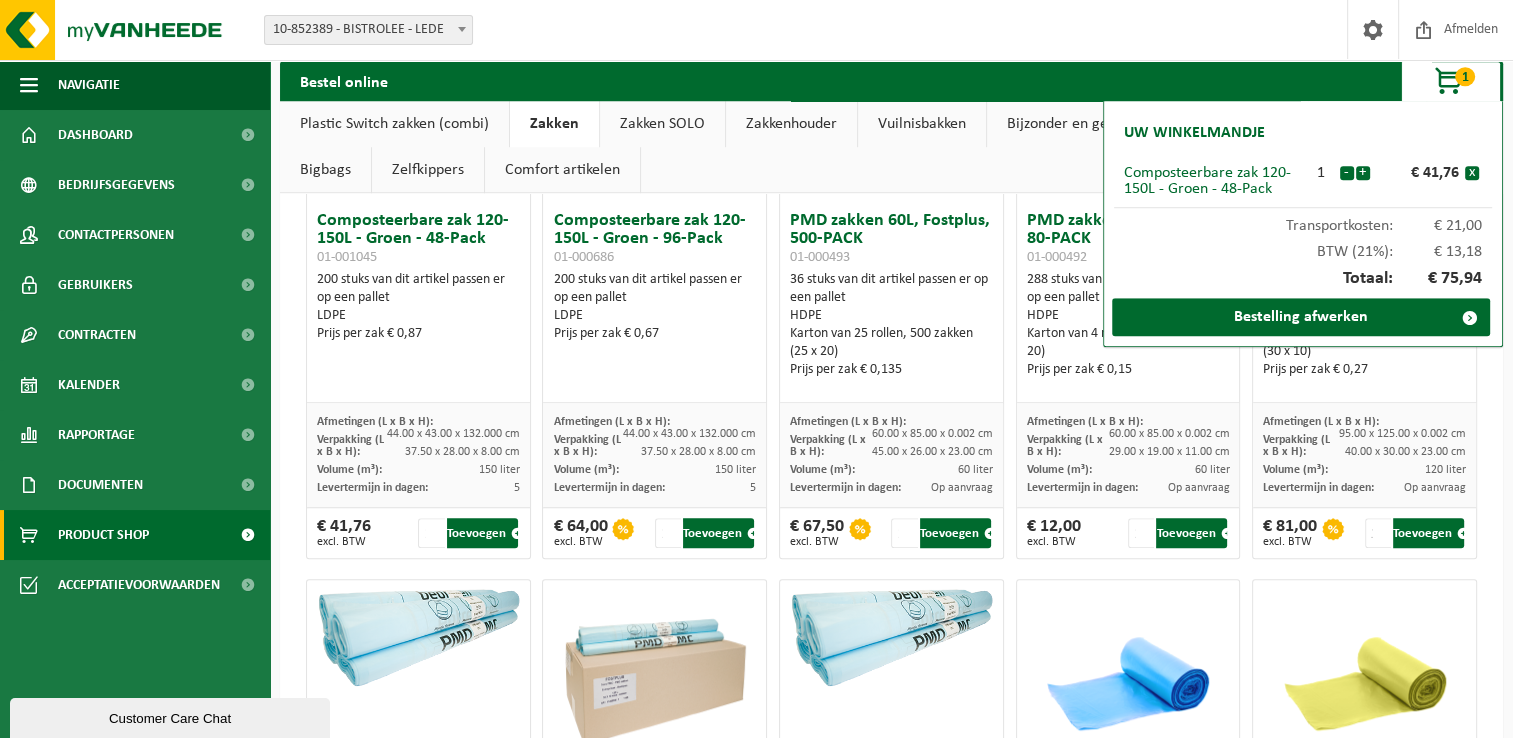 drag, startPoint x: 375, startPoint y: 295, endPoint x: 496, endPoint y: 279, distance: 122.05327 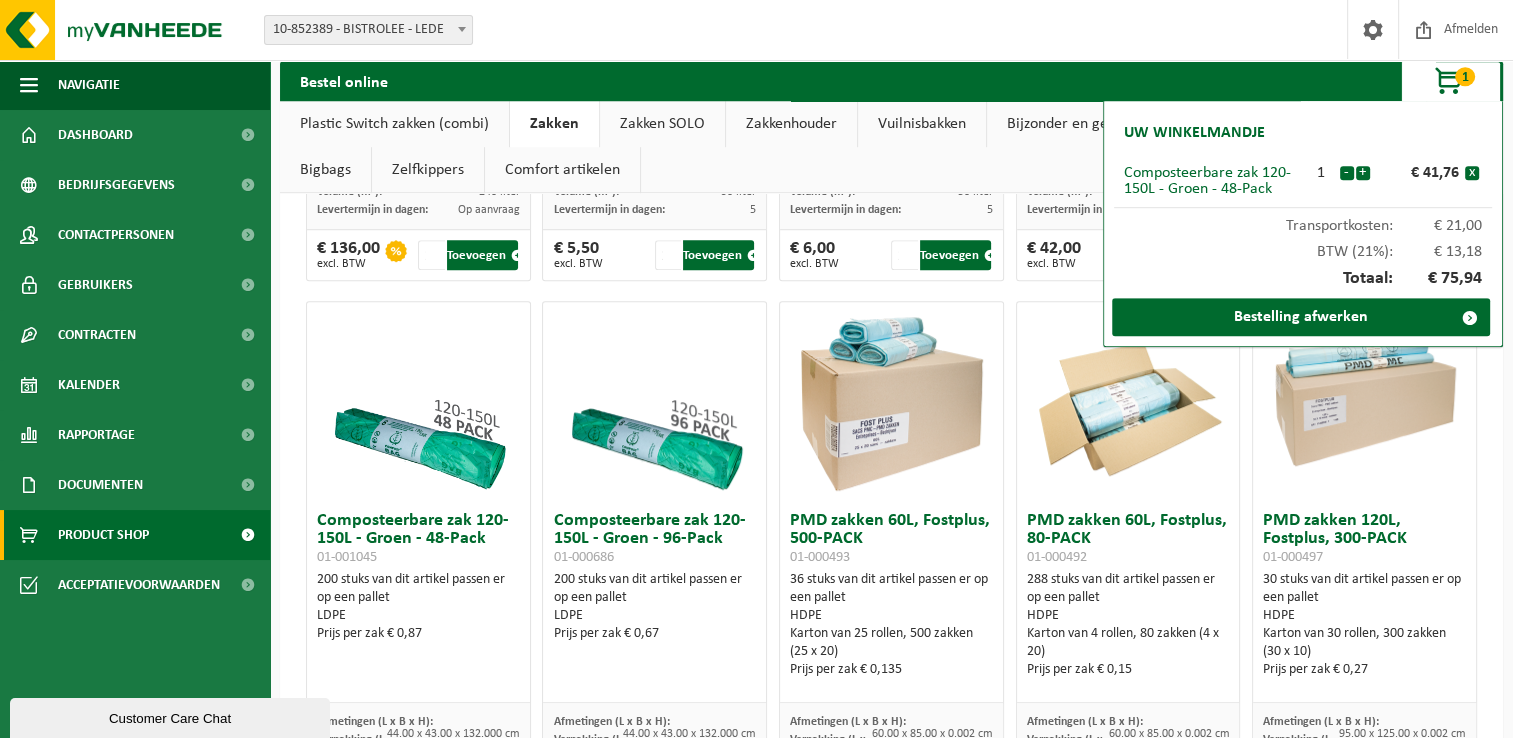 scroll, scrollTop: 1362, scrollLeft: 0, axis: vertical 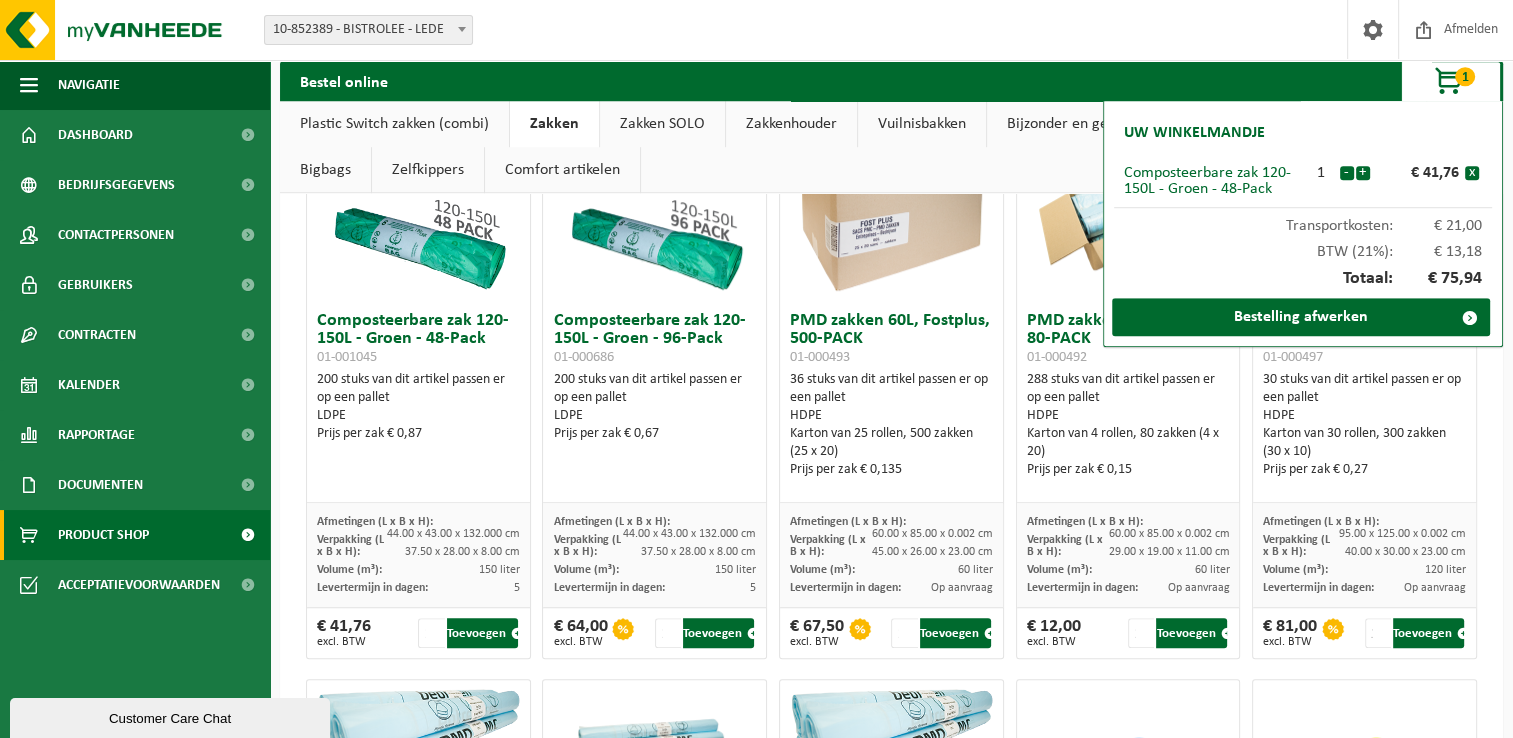 click on "Vestiging:       10-852389 - BISTROLEE - LEDE 10-852388 - BISTROLEE - LEDE   10-852389 - BISTROLEE - LEDE          Welkom  STEPHAN MUYLAERT               Afmelden" at bounding box center (756, 30) 